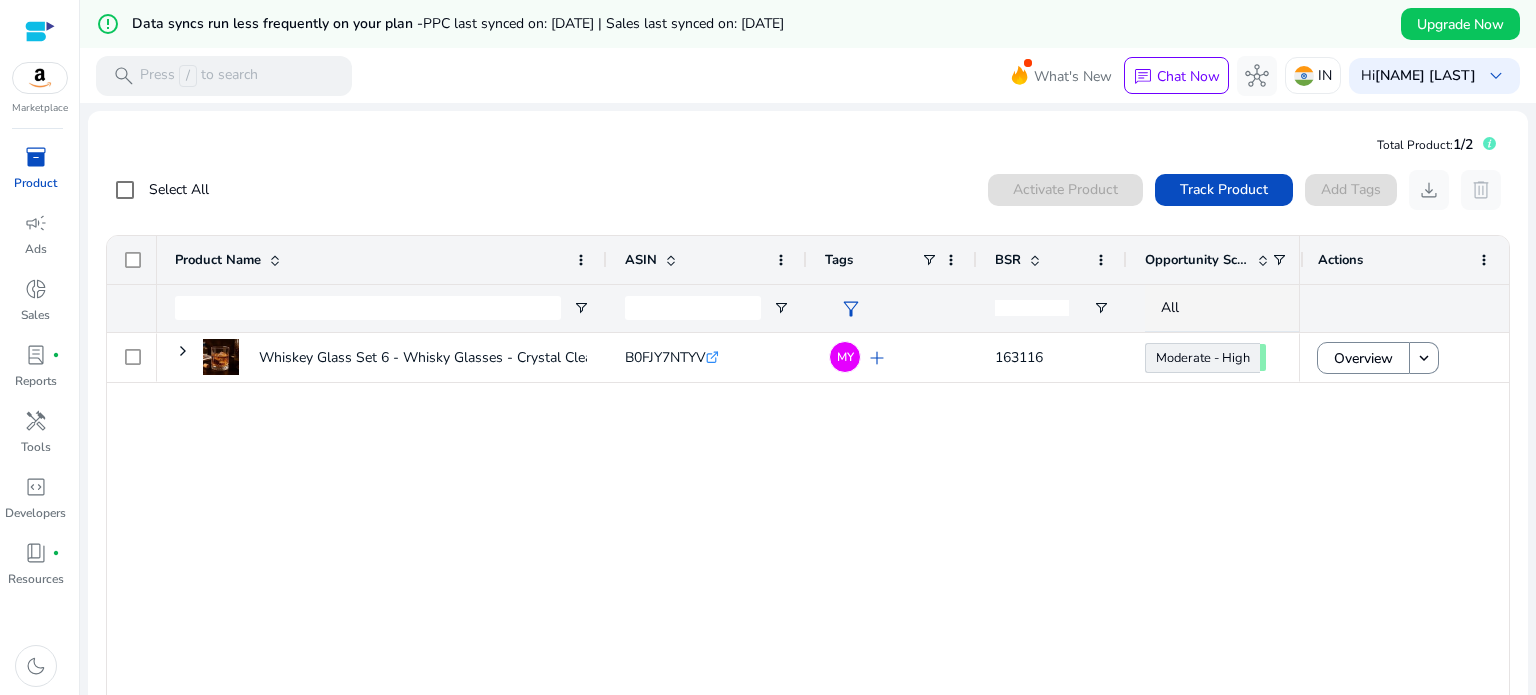 scroll, scrollTop: 0, scrollLeft: 0, axis: both 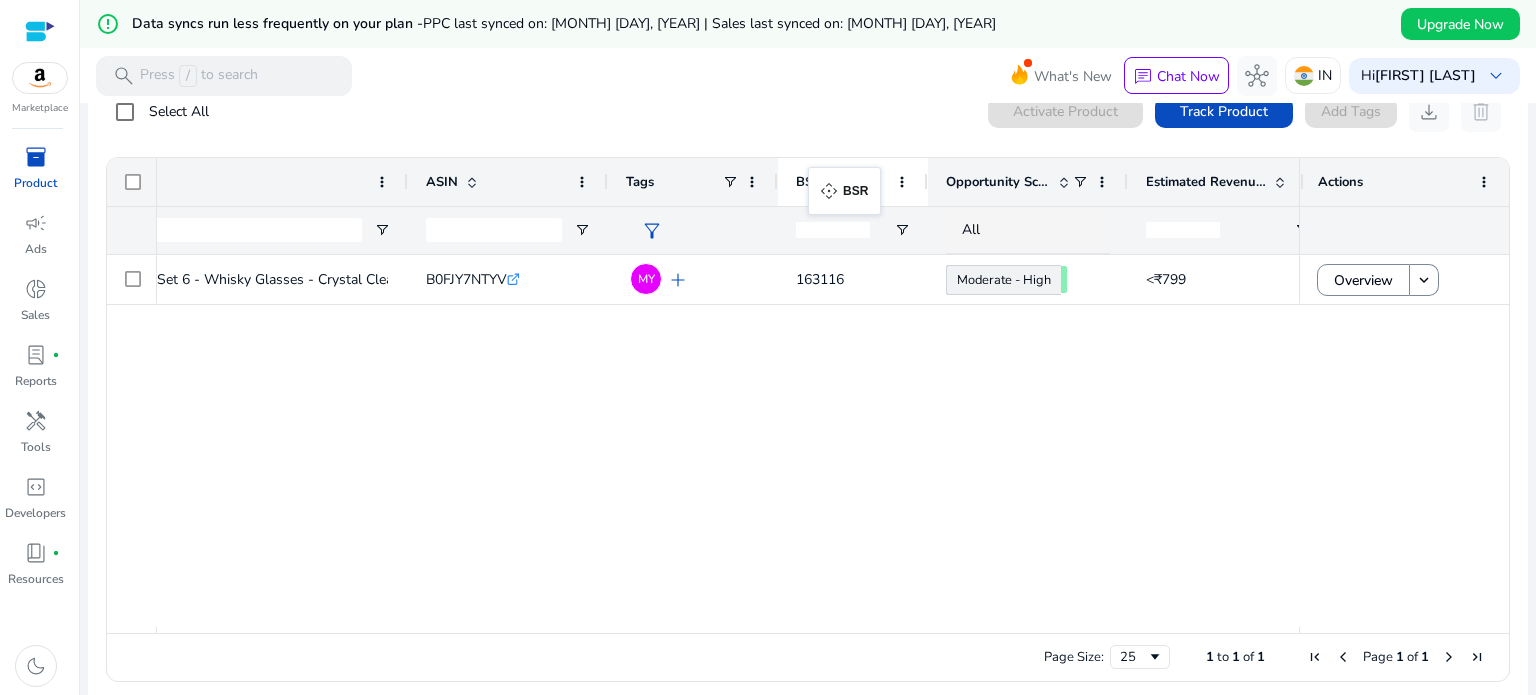drag, startPoint x: 788, startPoint y: 172, endPoint x: 818, endPoint y: 179, distance: 30.805843 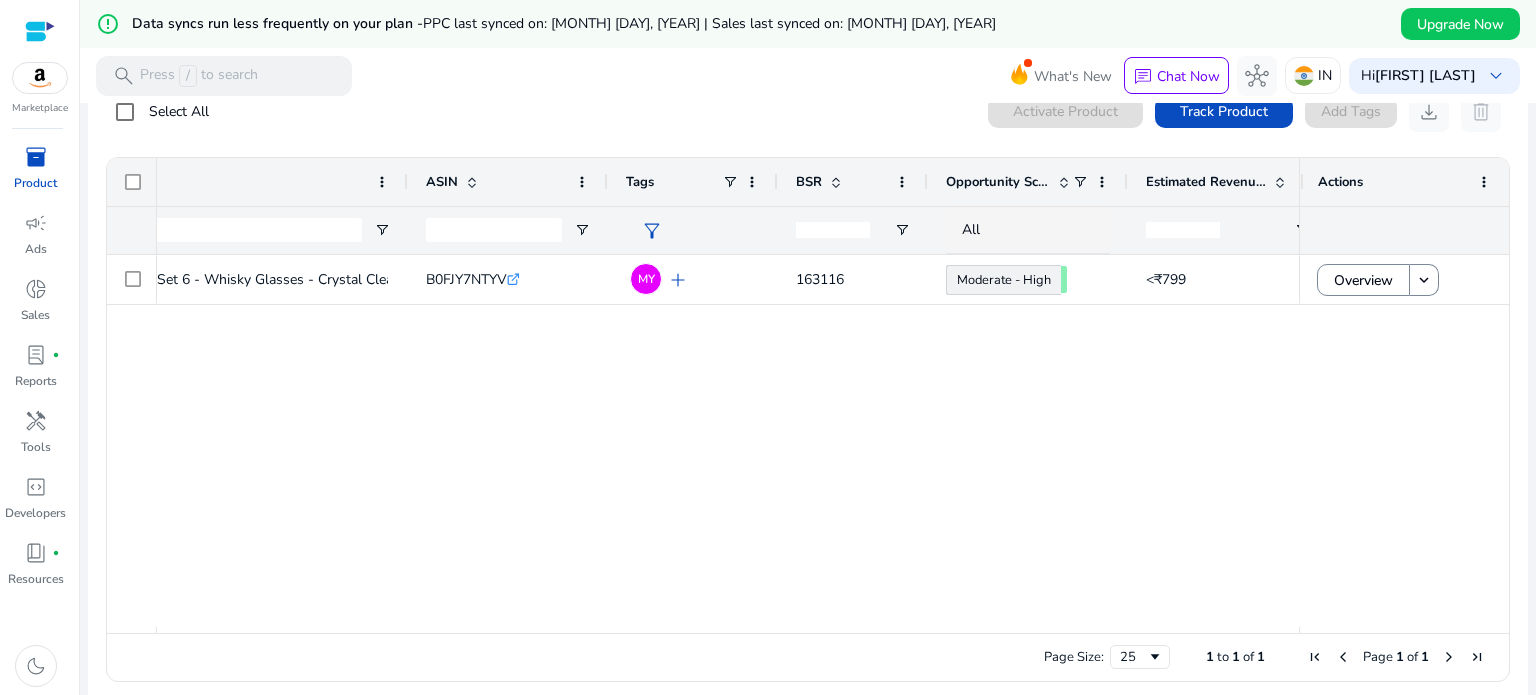 scroll, scrollTop: 0, scrollLeft: 0, axis: both 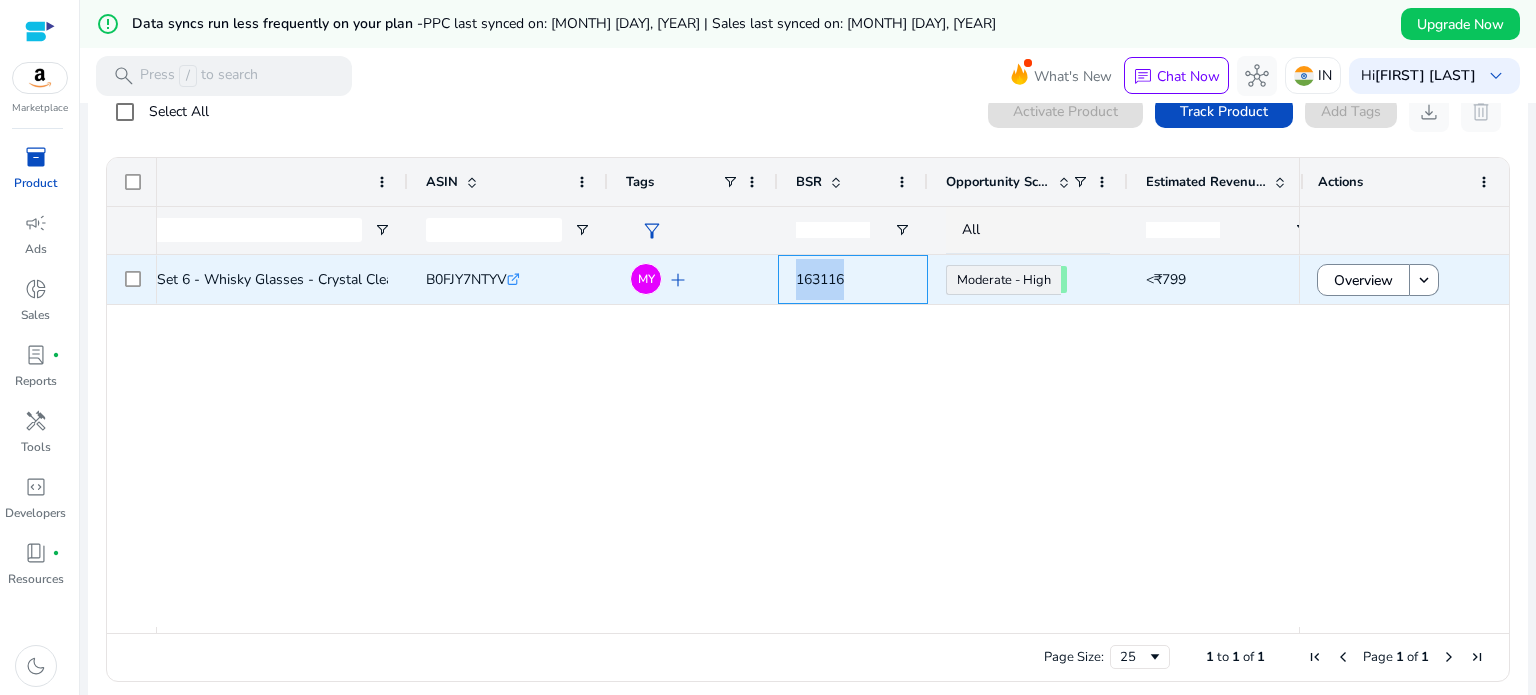 drag, startPoint x: 784, startPoint y: 271, endPoint x: 861, endPoint y: 272, distance: 77.00649 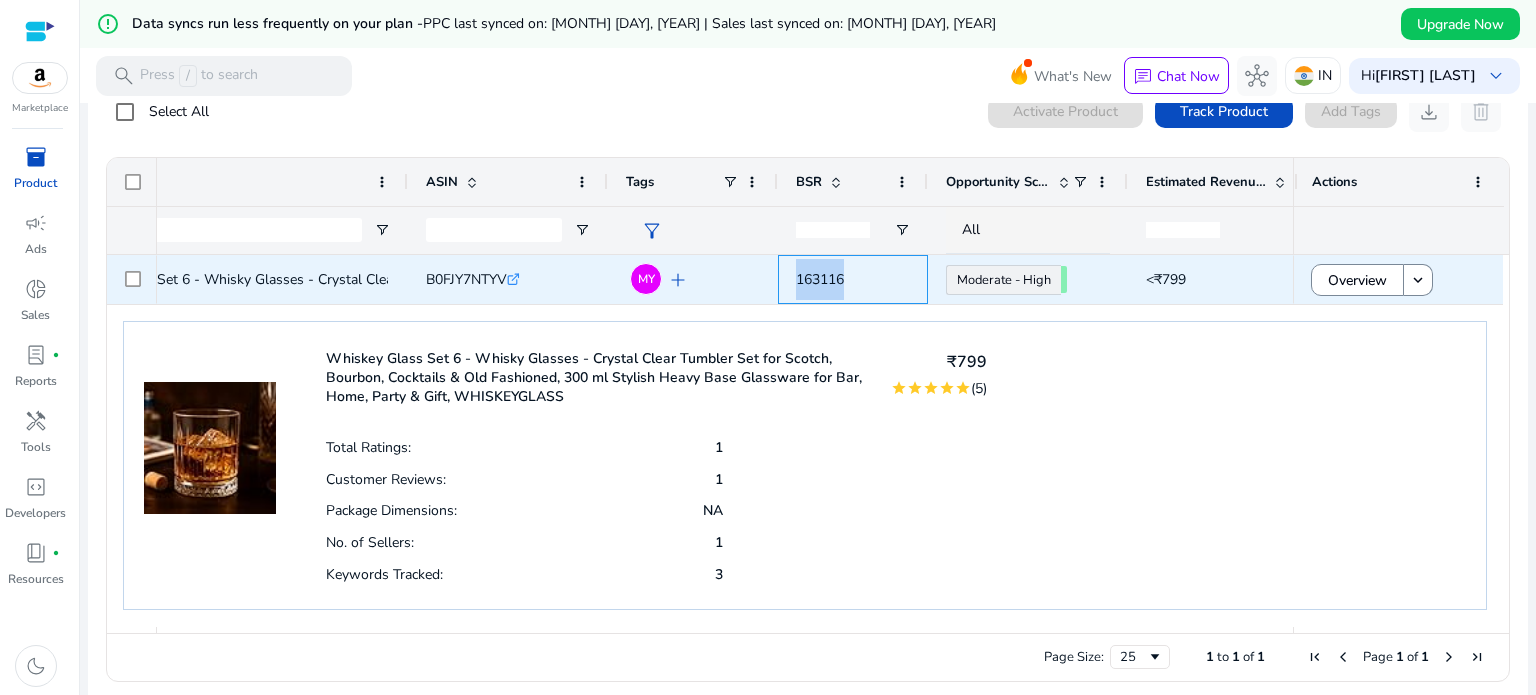 copy on "163116" 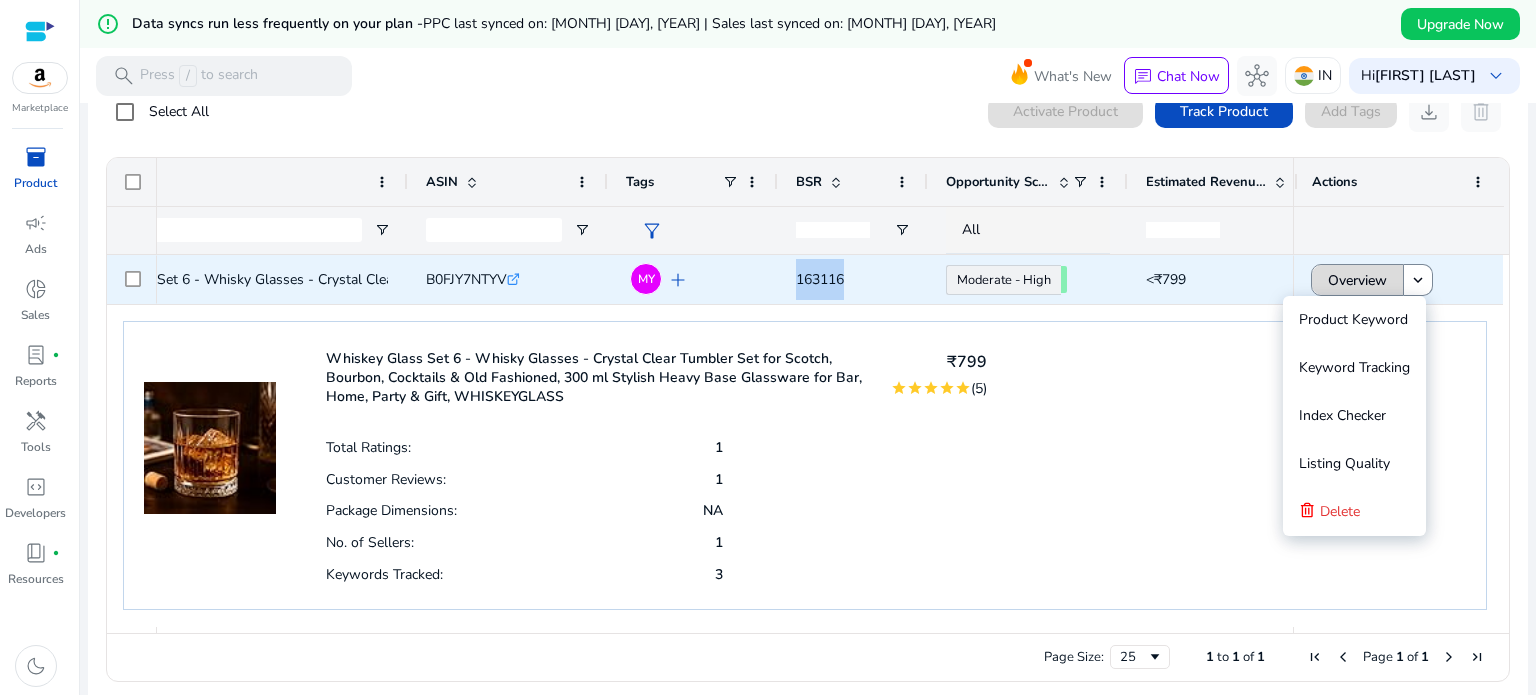 click on "Overview" 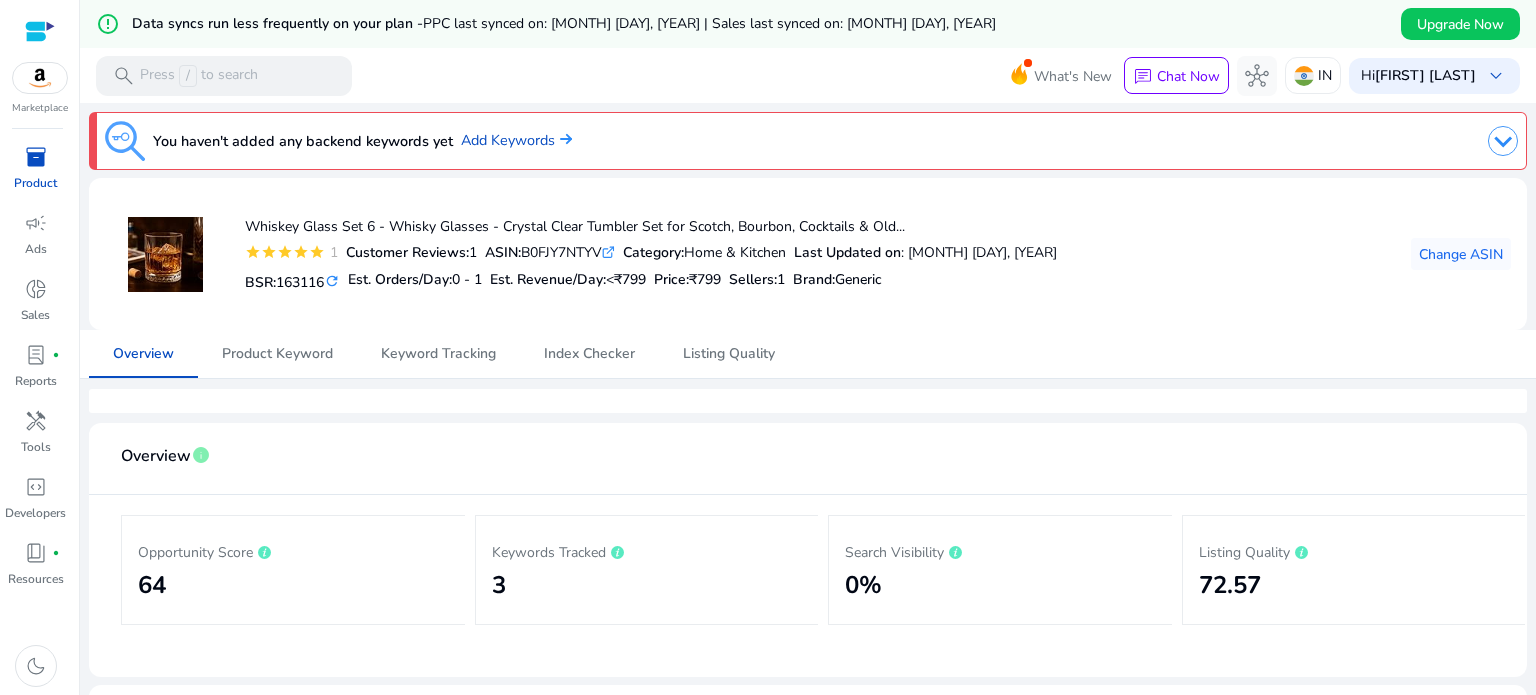 scroll, scrollTop: 0, scrollLeft: 0, axis: both 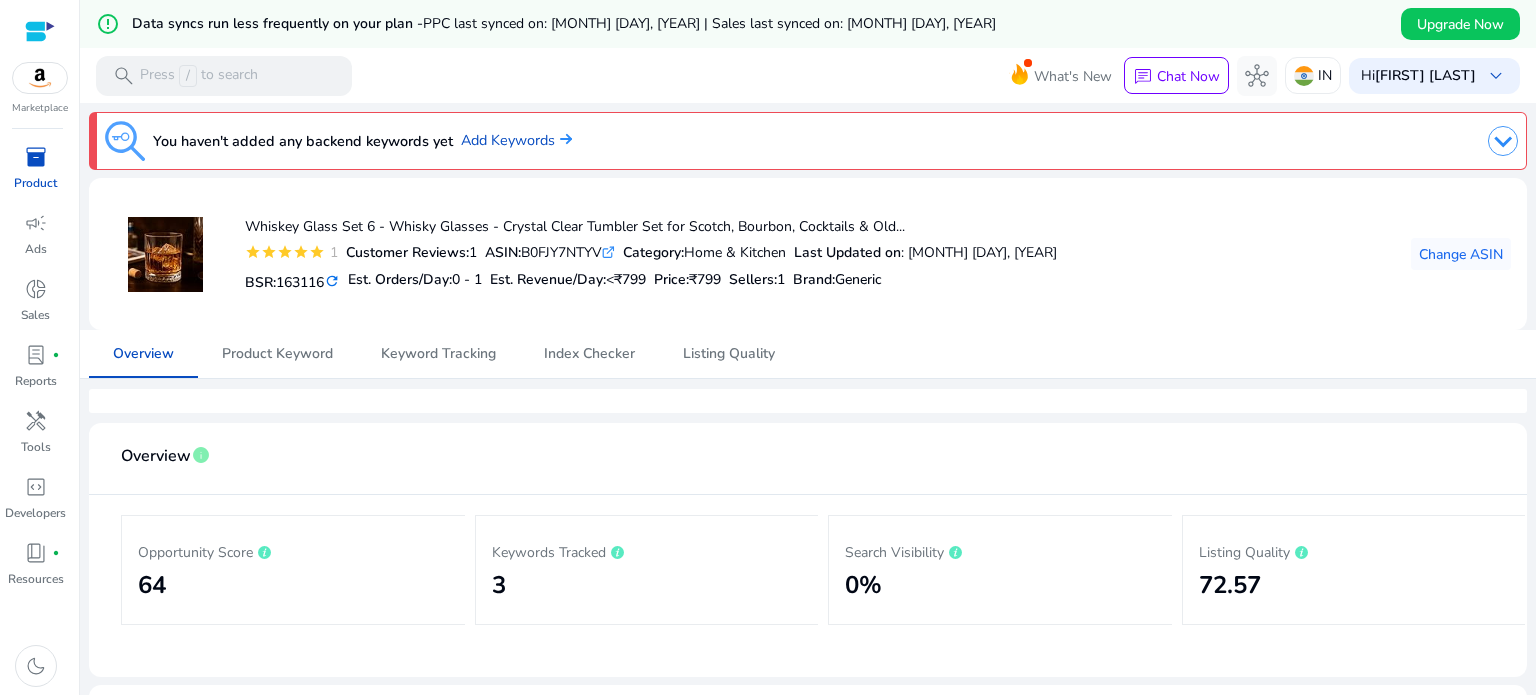 click on "refresh" 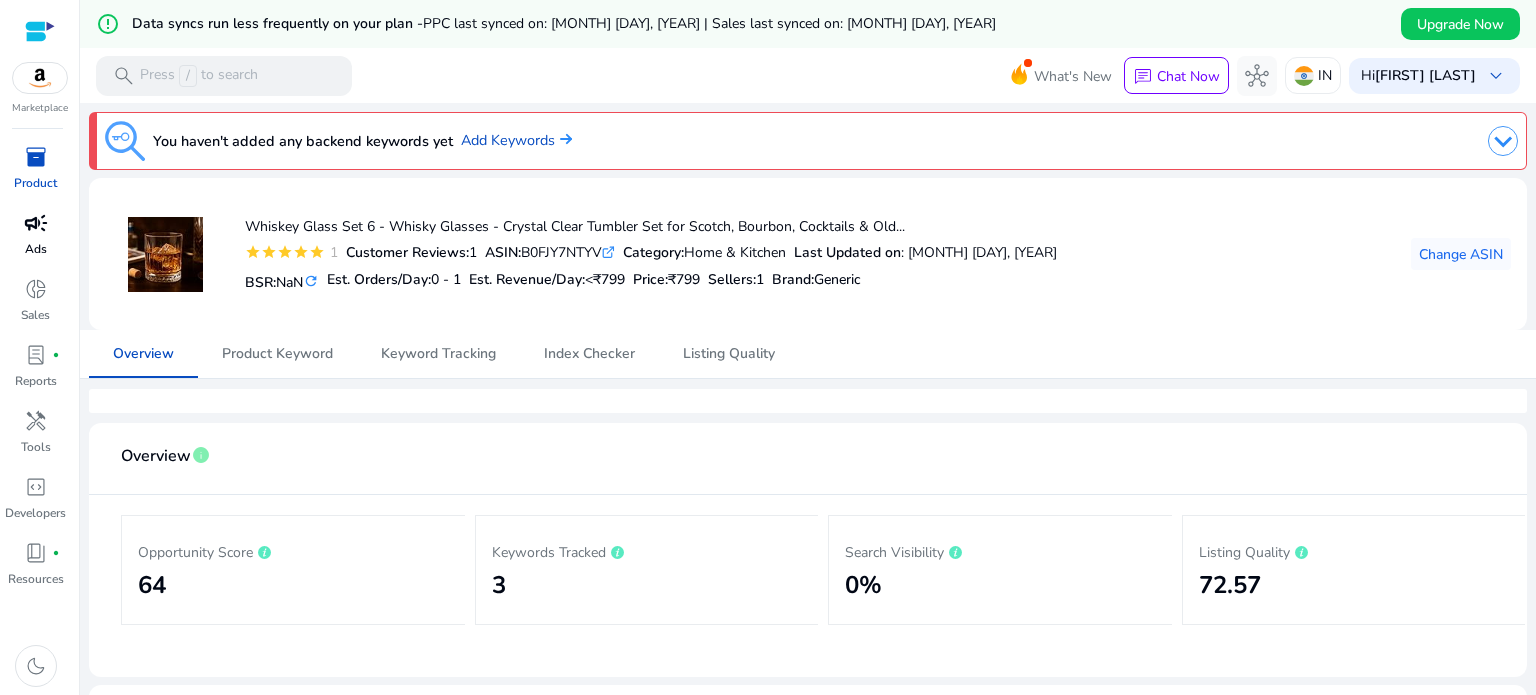 click on "campaign" at bounding box center [36, 223] 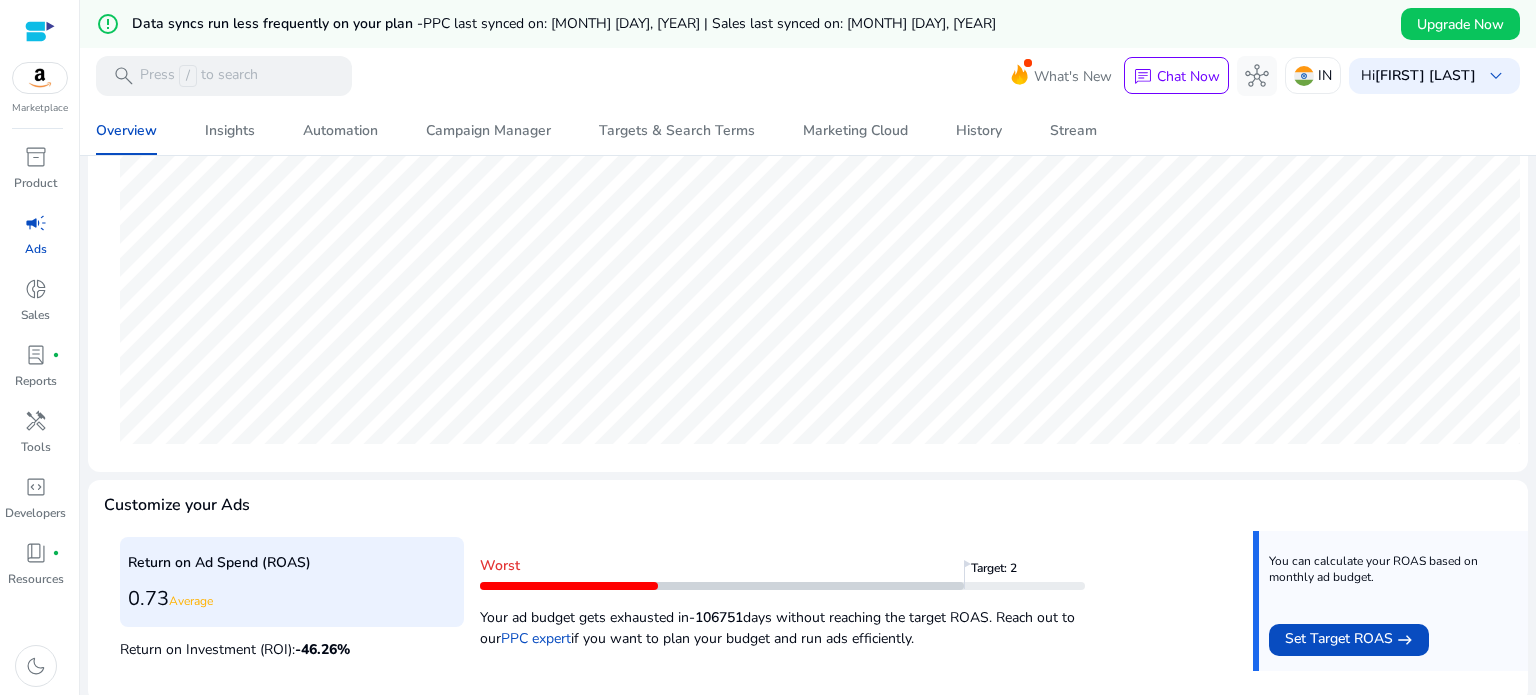 scroll, scrollTop: 751, scrollLeft: 0, axis: vertical 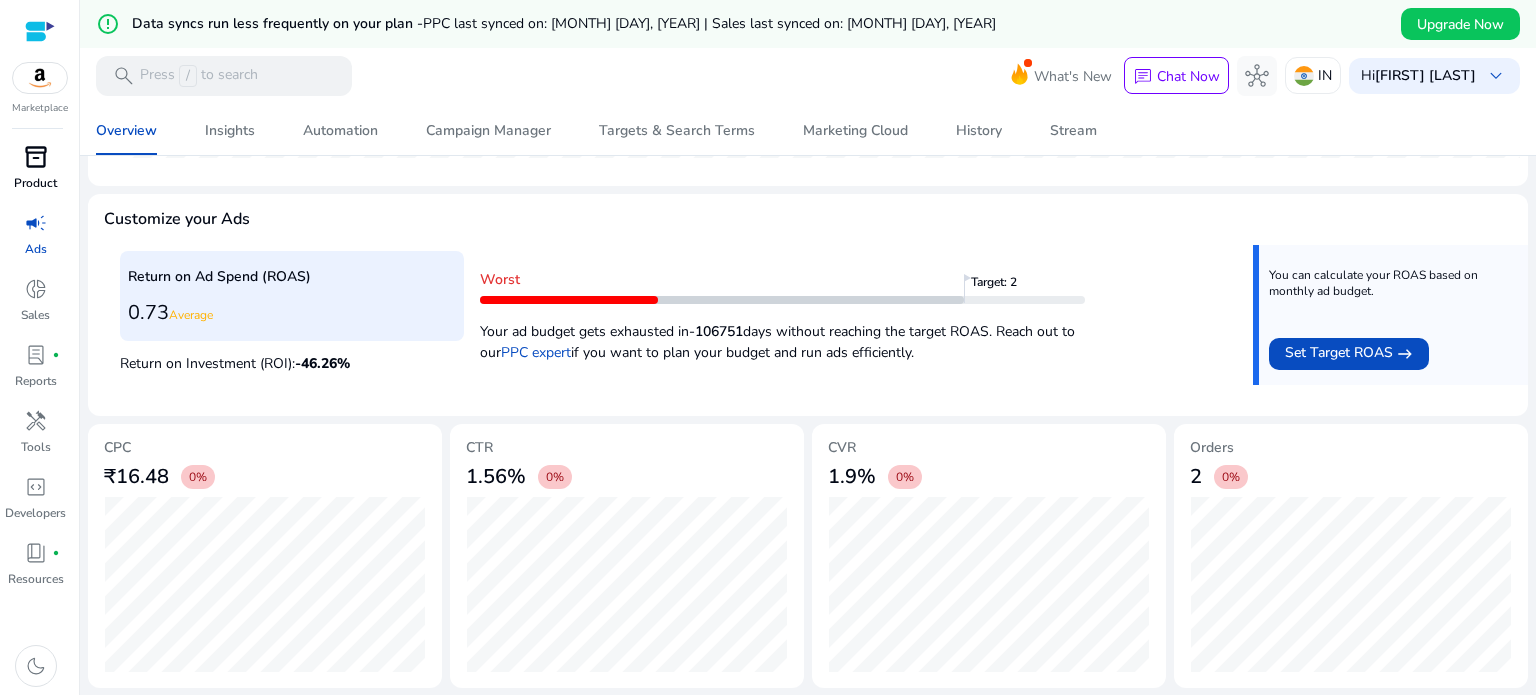 click on "Product" at bounding box center (35, 183) 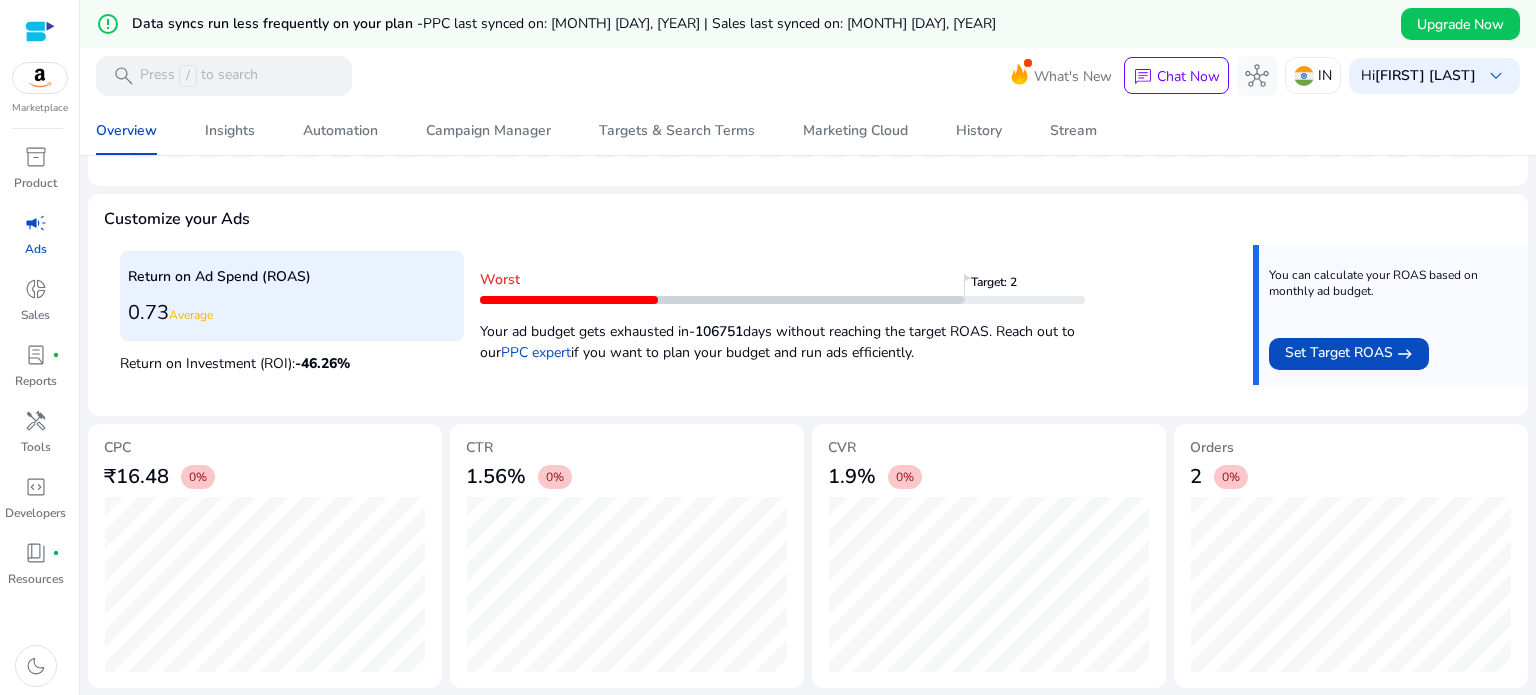 scroll, scrollTop: 0, scrollLeft: 0, axis: both 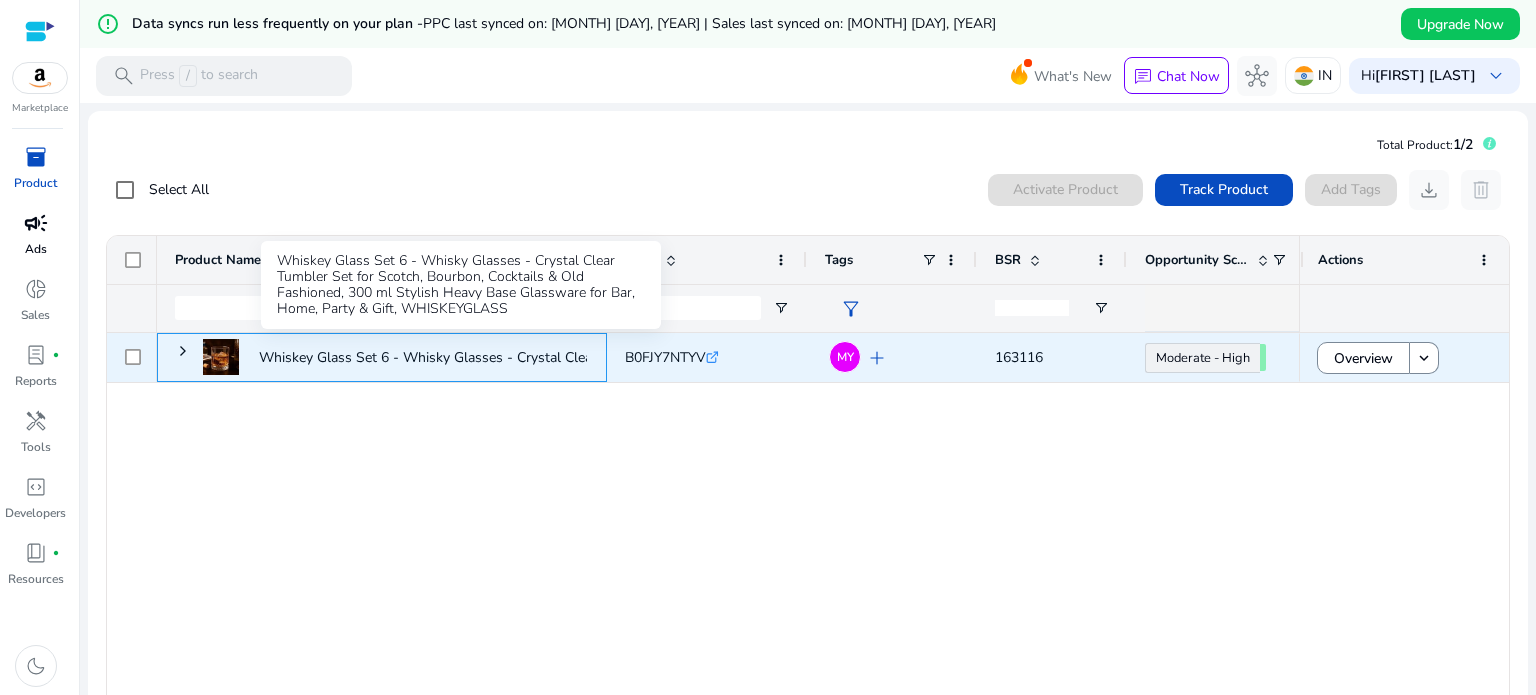 click on "Whiskey Glass Set 6 - Whisky Glasses - Crystal Clear Tumbler..." 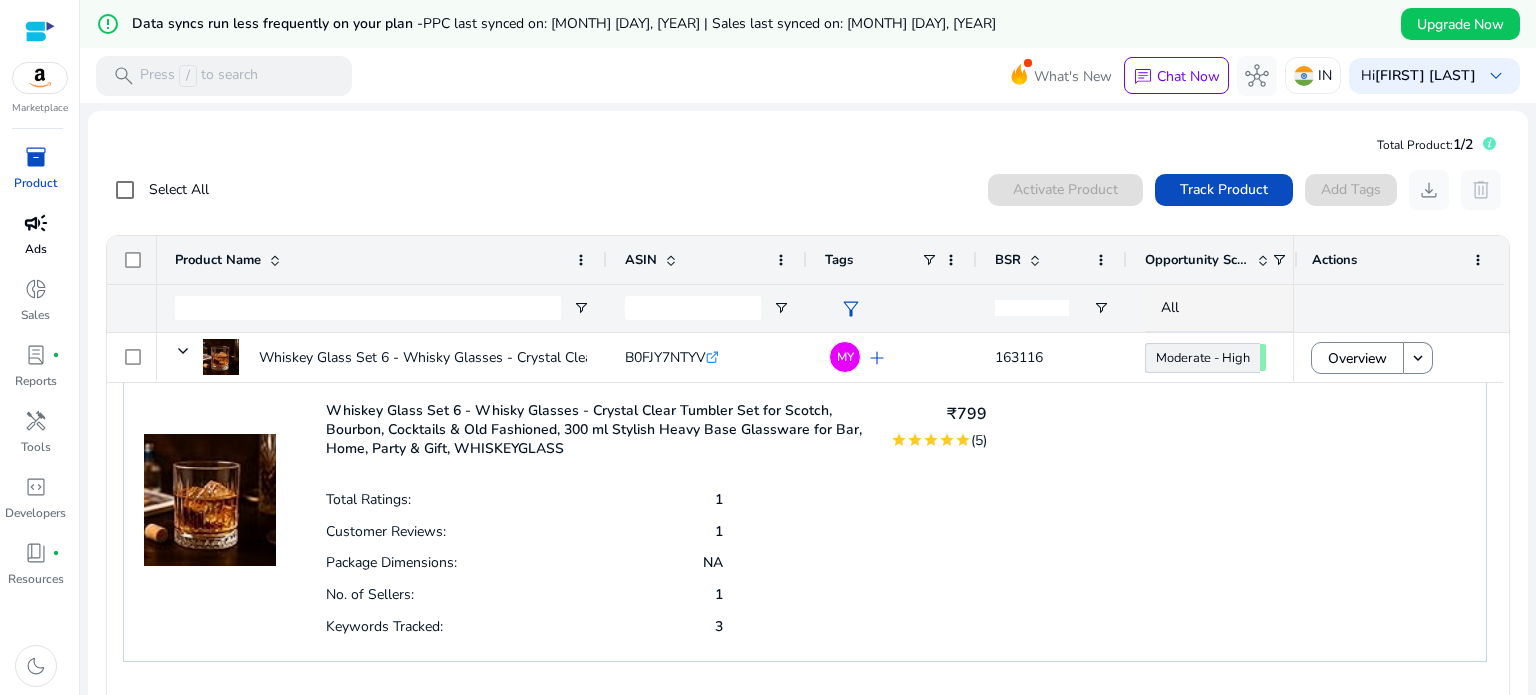 drag, startPoint x: 521, startPoint y: 558, endPoint x: 821, endPoint y: 559, distance: 300.00168 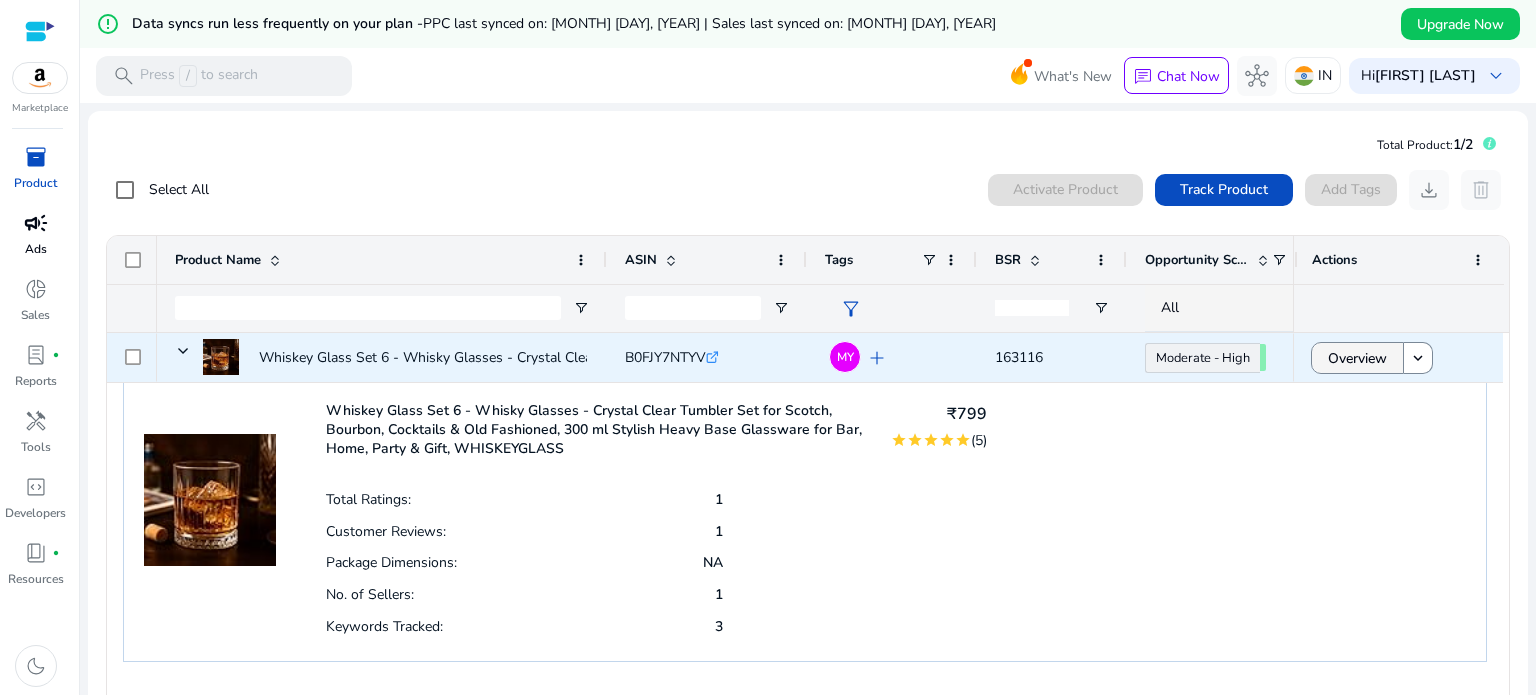 click on "Overview" 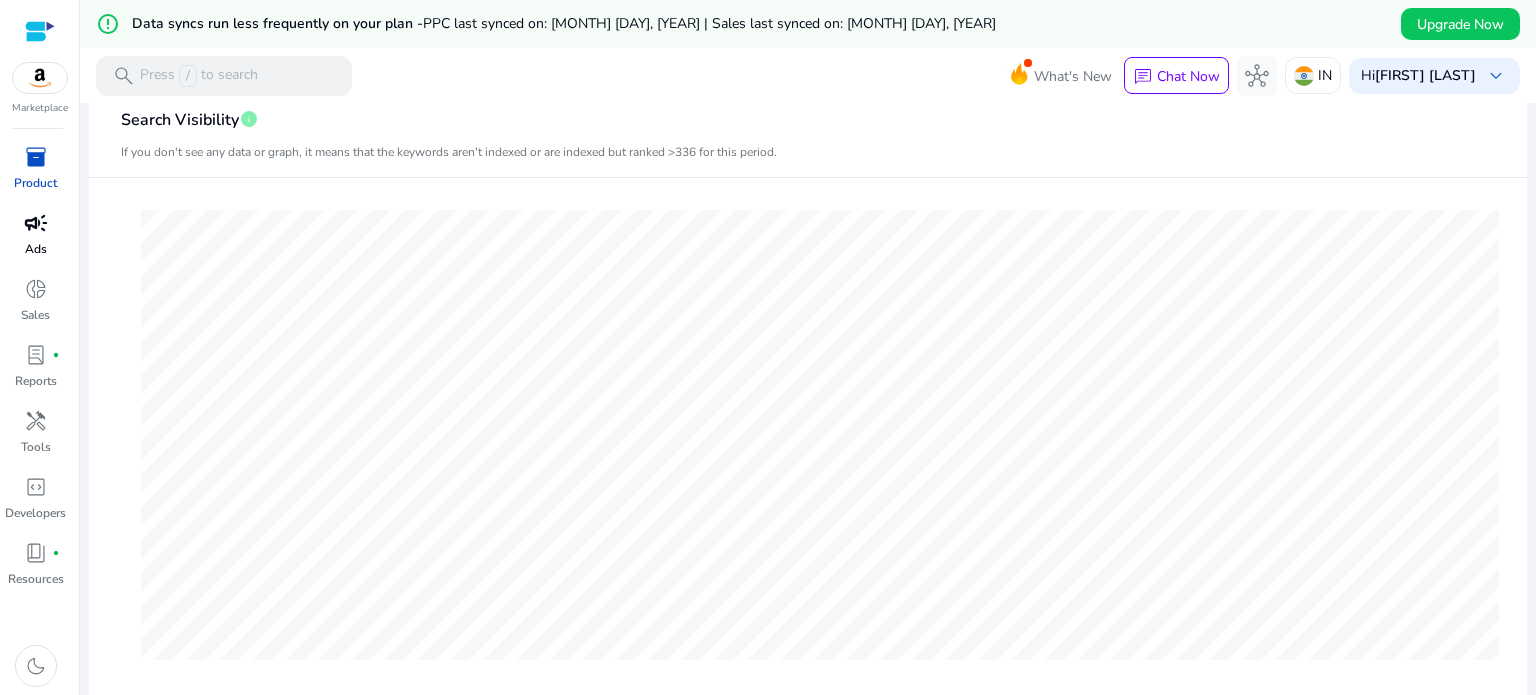 scroll, scrollTop: 592, scrollLeft: 0, axis: vertical 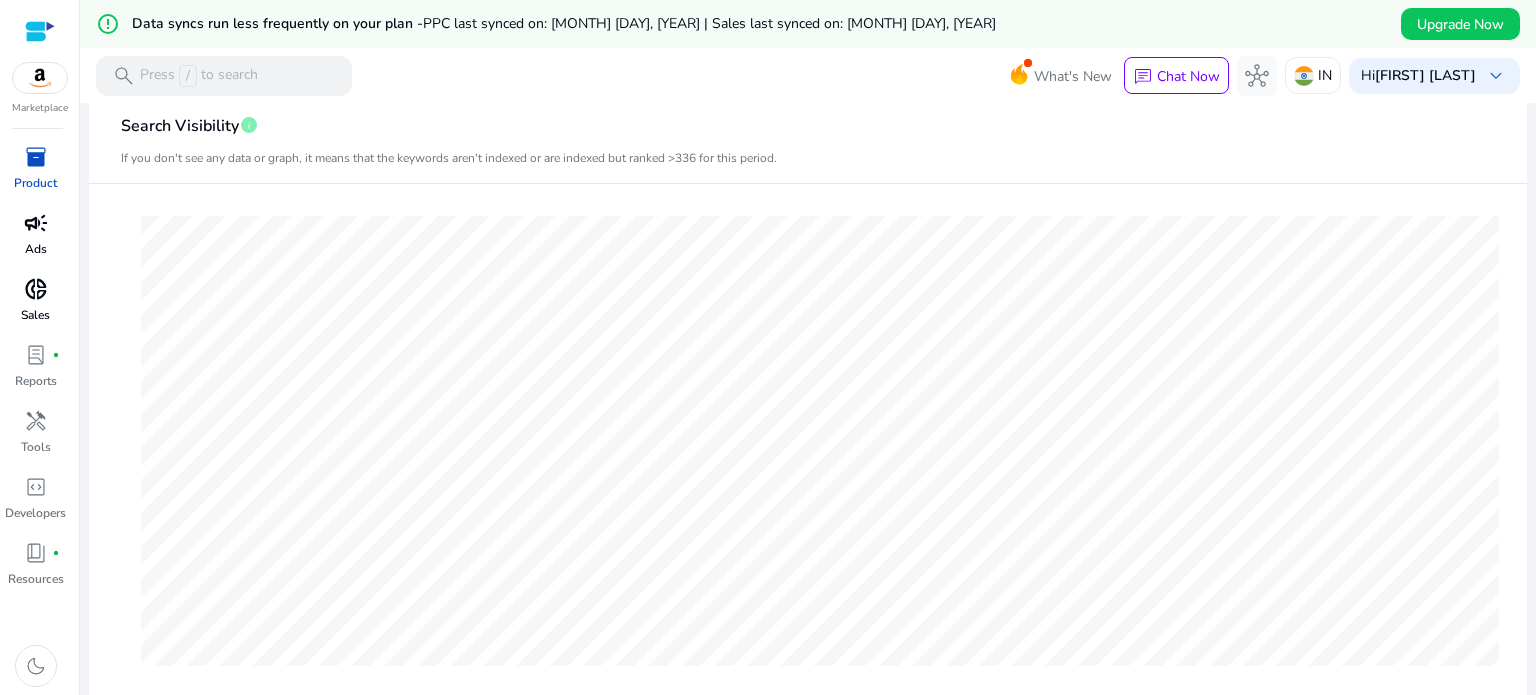 click on "donut_small" at bounding box center [36, 289] 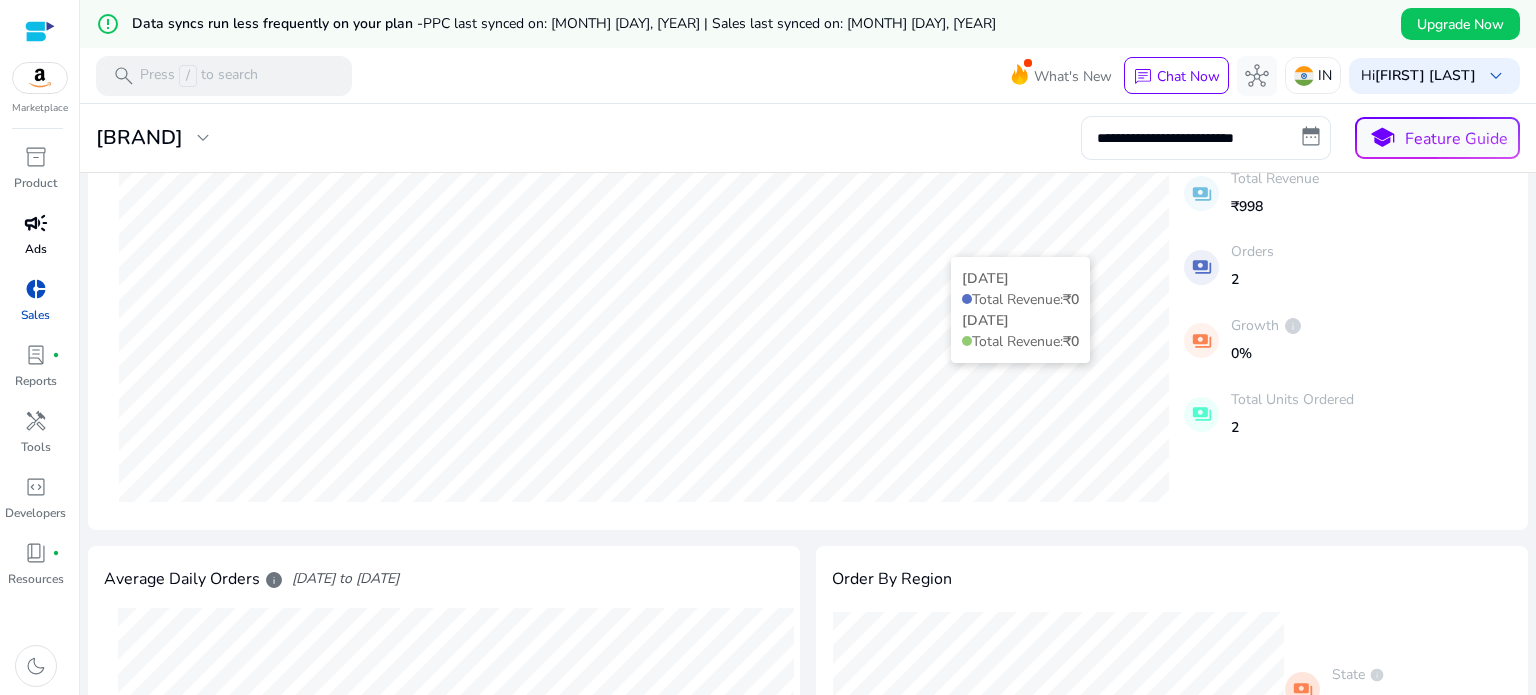 scroll, scrollTop: 0, scrollLeft: 0, axis: both 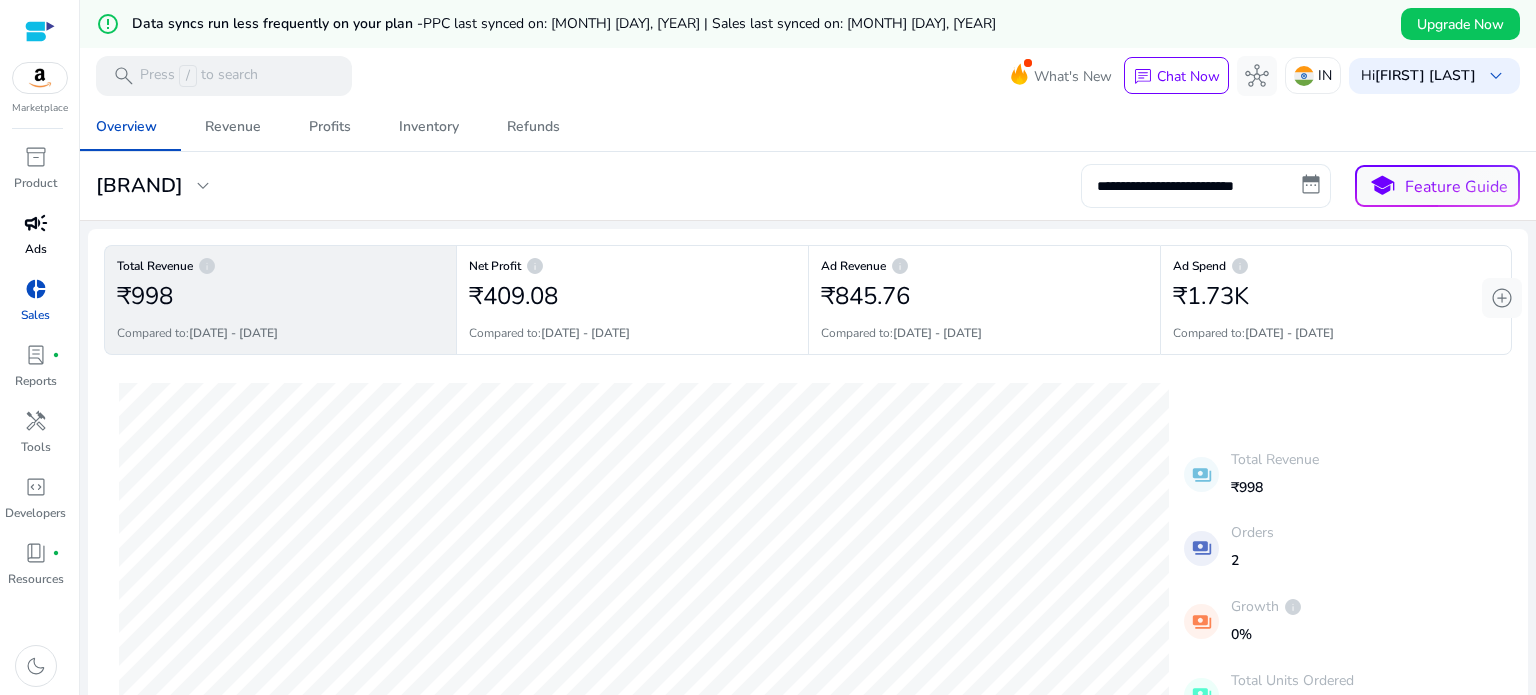 click on "**********" at bounding box center (1206, 186) 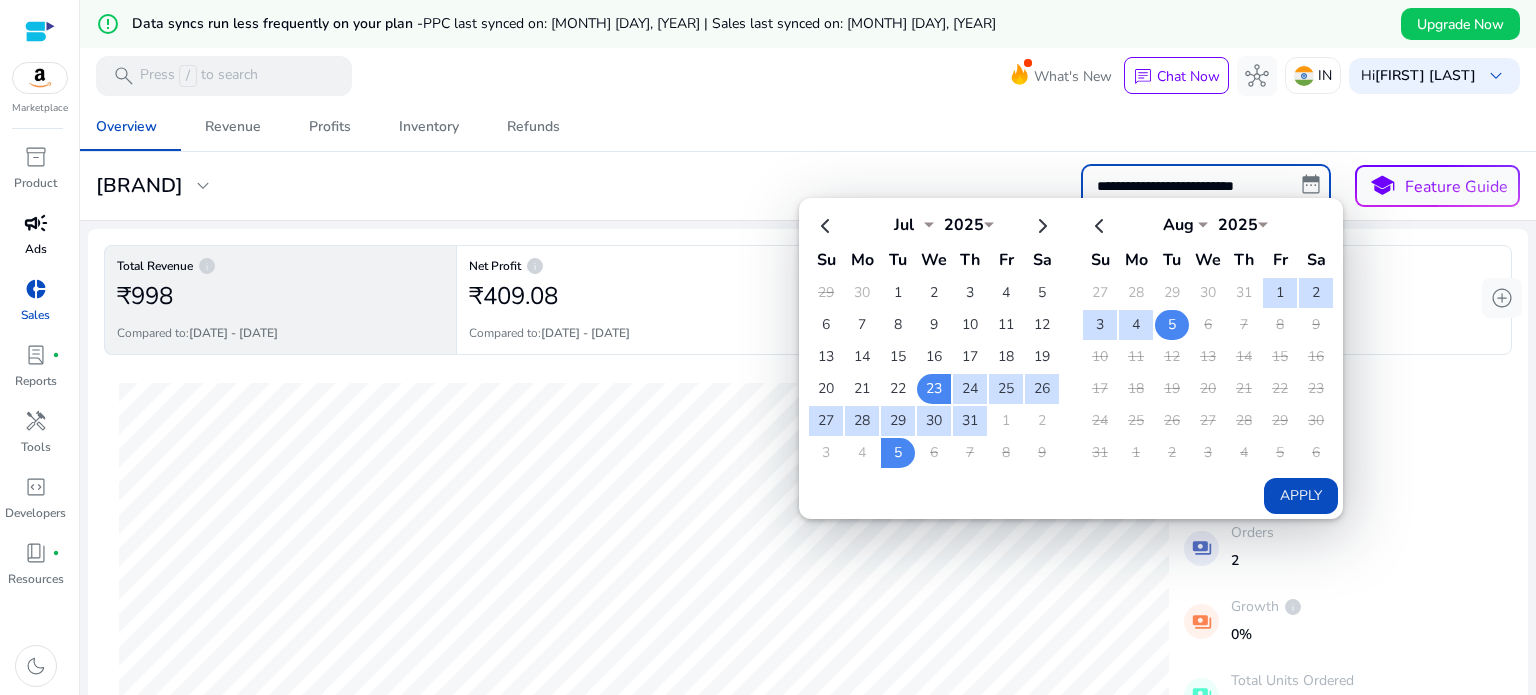 click on "5" 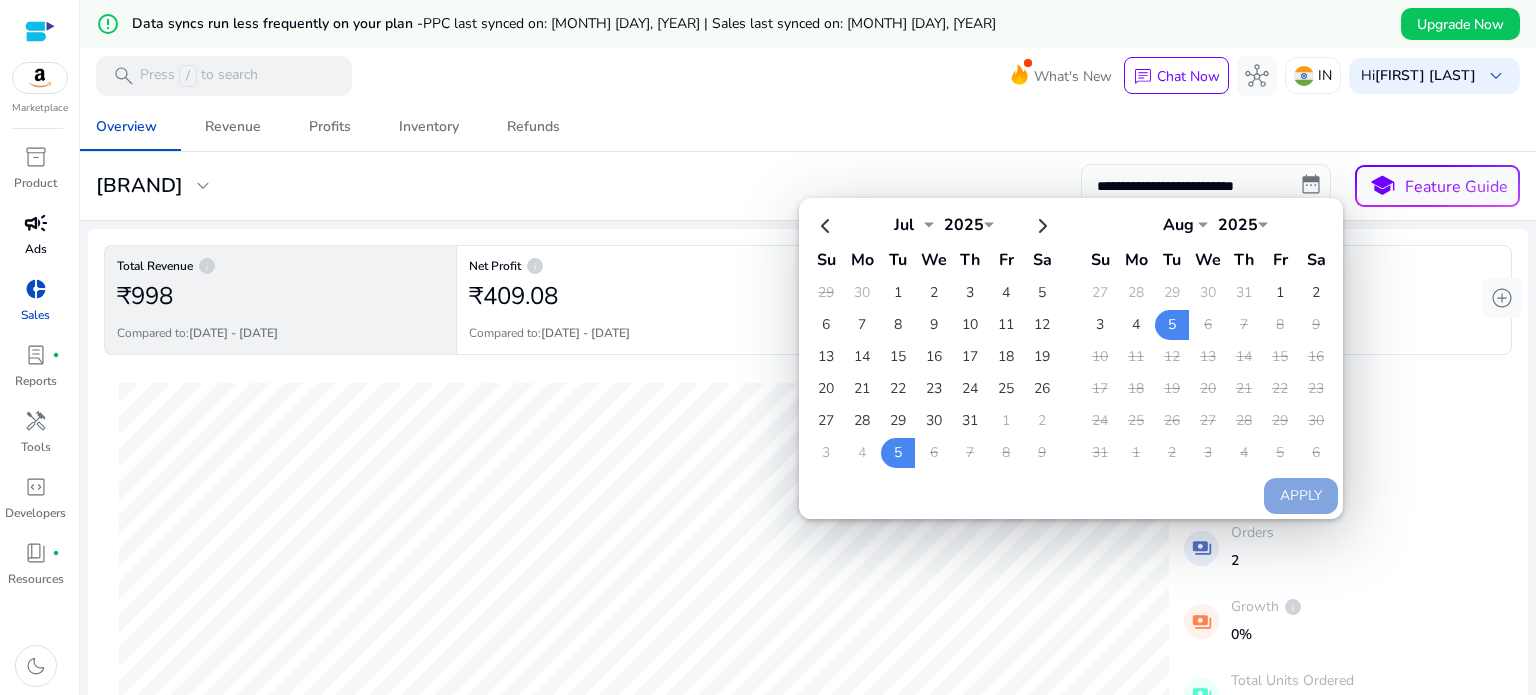 click on "6" 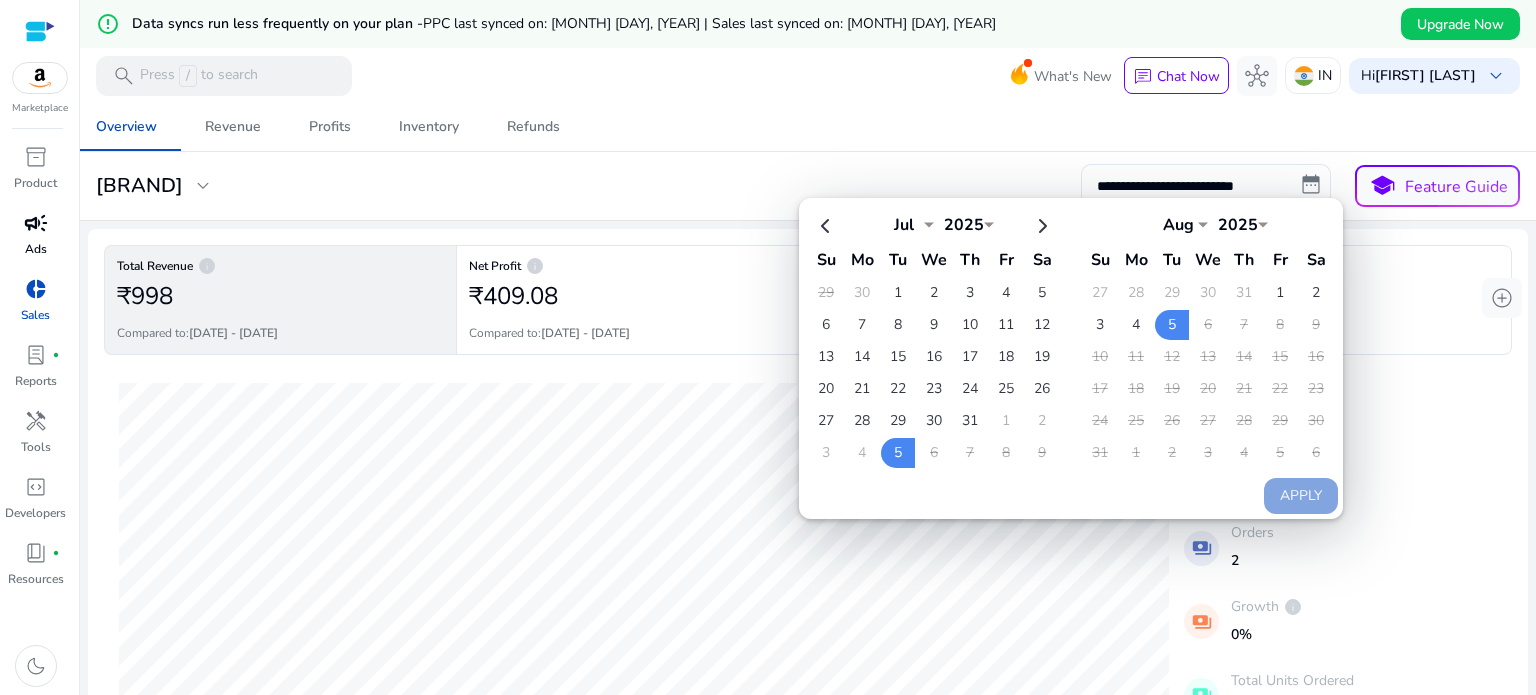click on "[DATE]
Total Revenue:  ₹0   [DATE]
Total Revenue:  ₹0   payments  Total Revenue  ₹998 payments  Orders  2 payments  Growth   info  0% payments  Total Units Ordered  2" 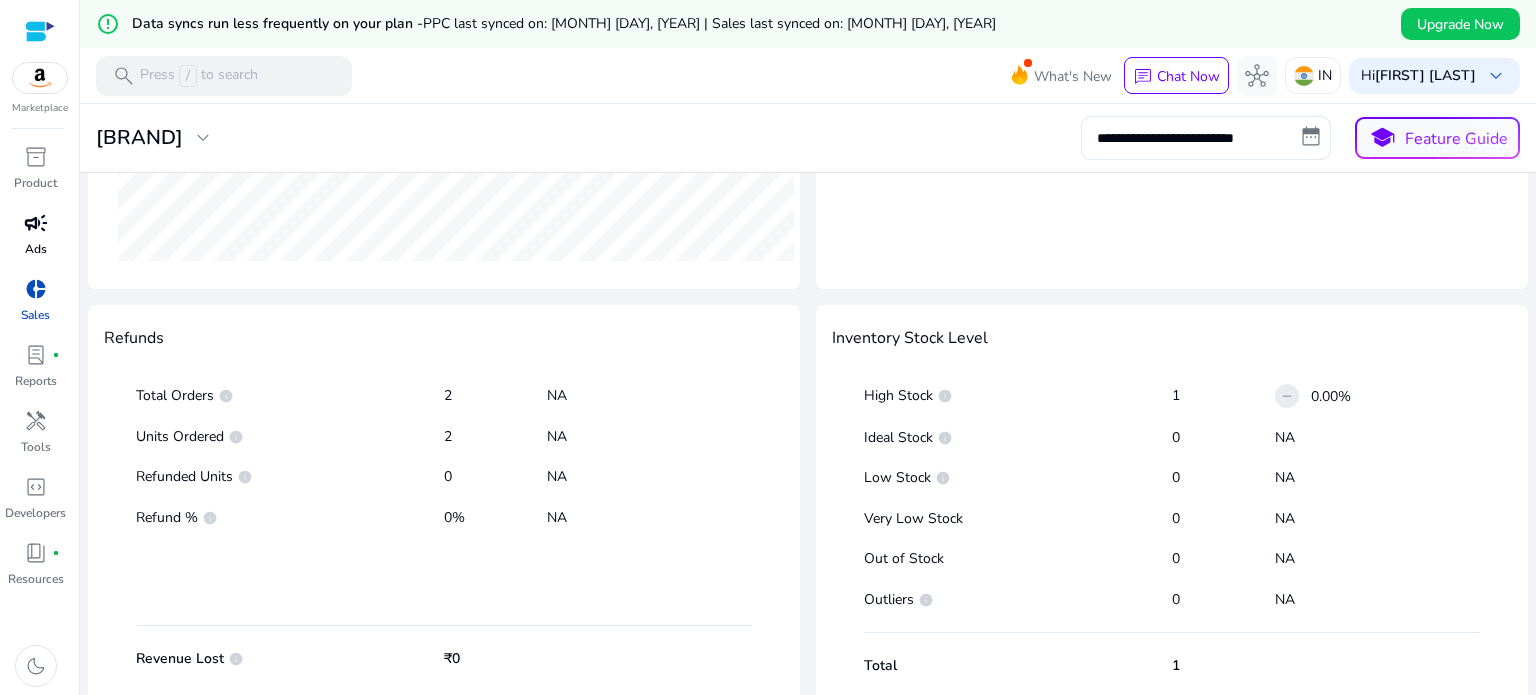 scroll, scrollTop: 1044, scrollLeft: 0, axis: vertical 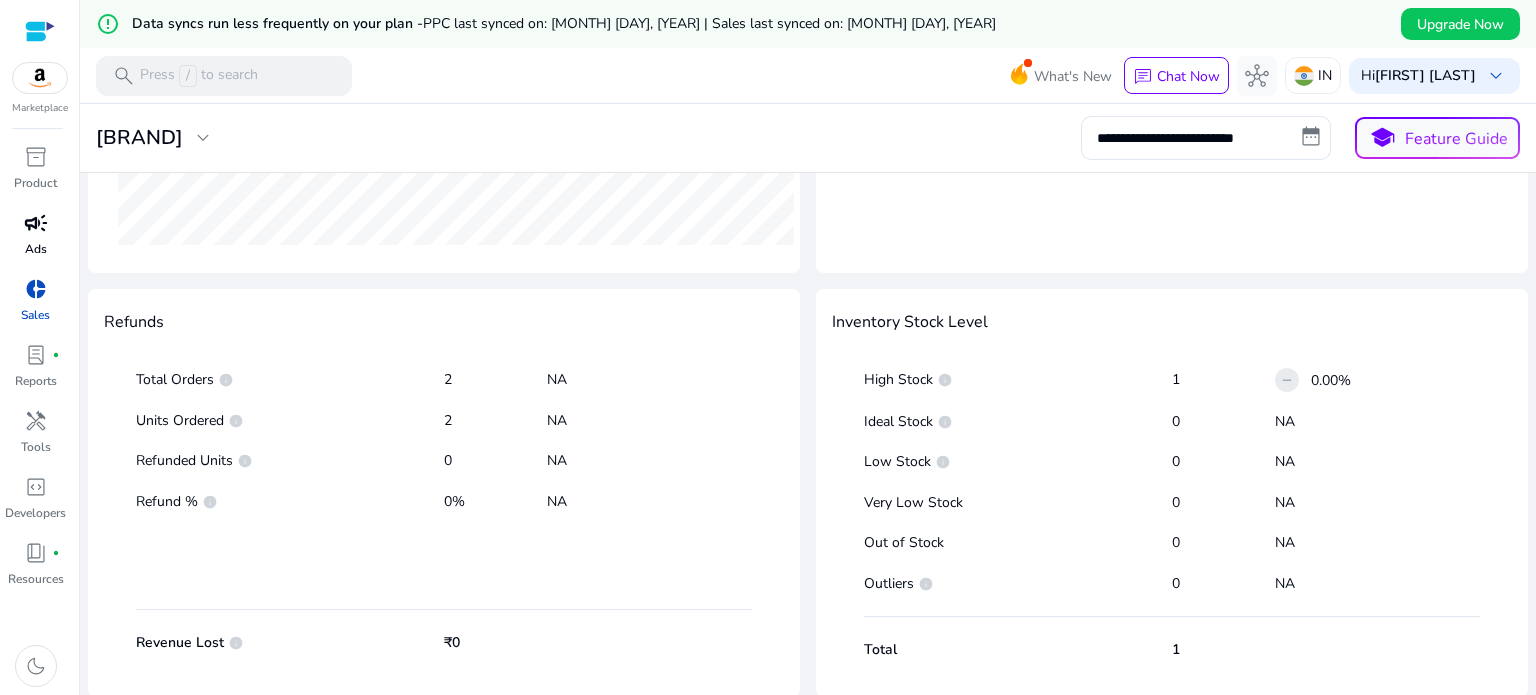 drag, startPoint x: 431, startPoint y: 377, endPoint x: 479, endPoint y: 377, distance: 48 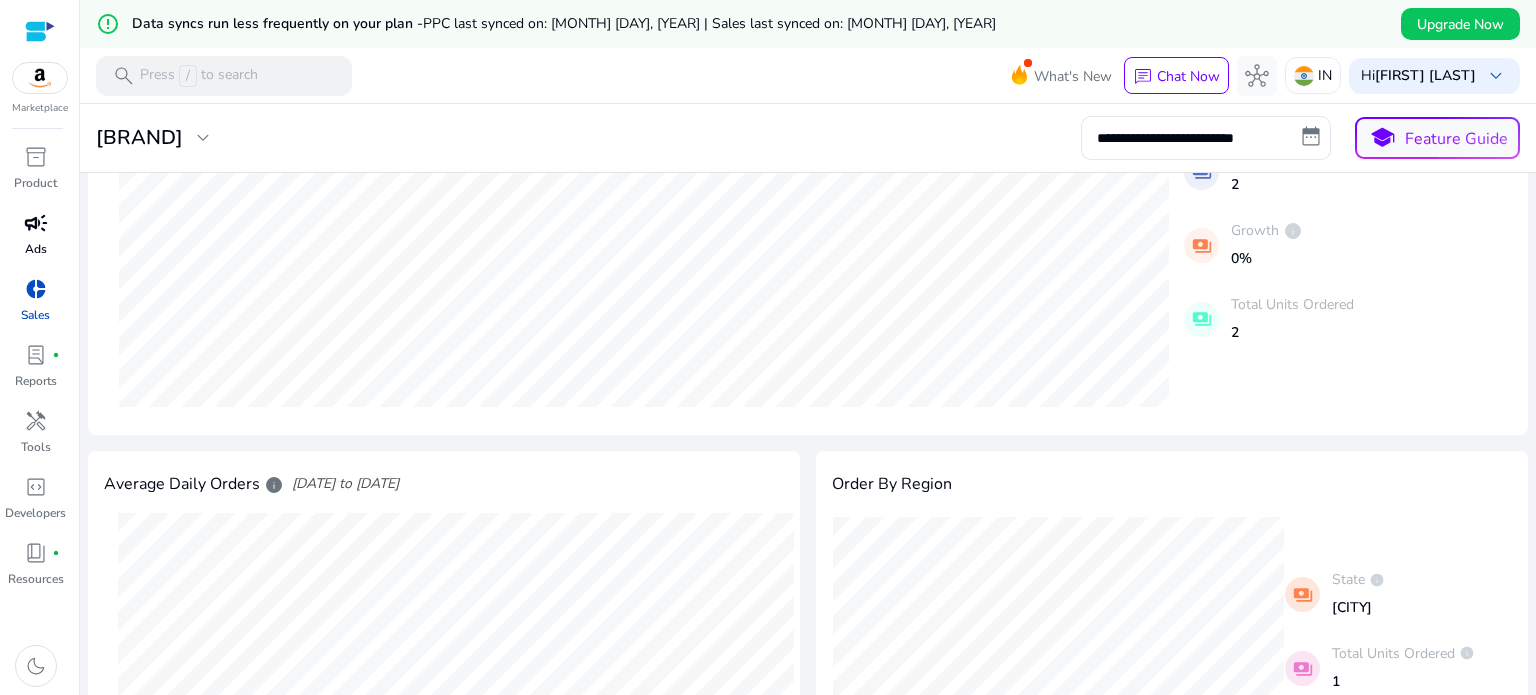 scroll, scrollTop: 375, scrollLeft: 0, axis: vertical 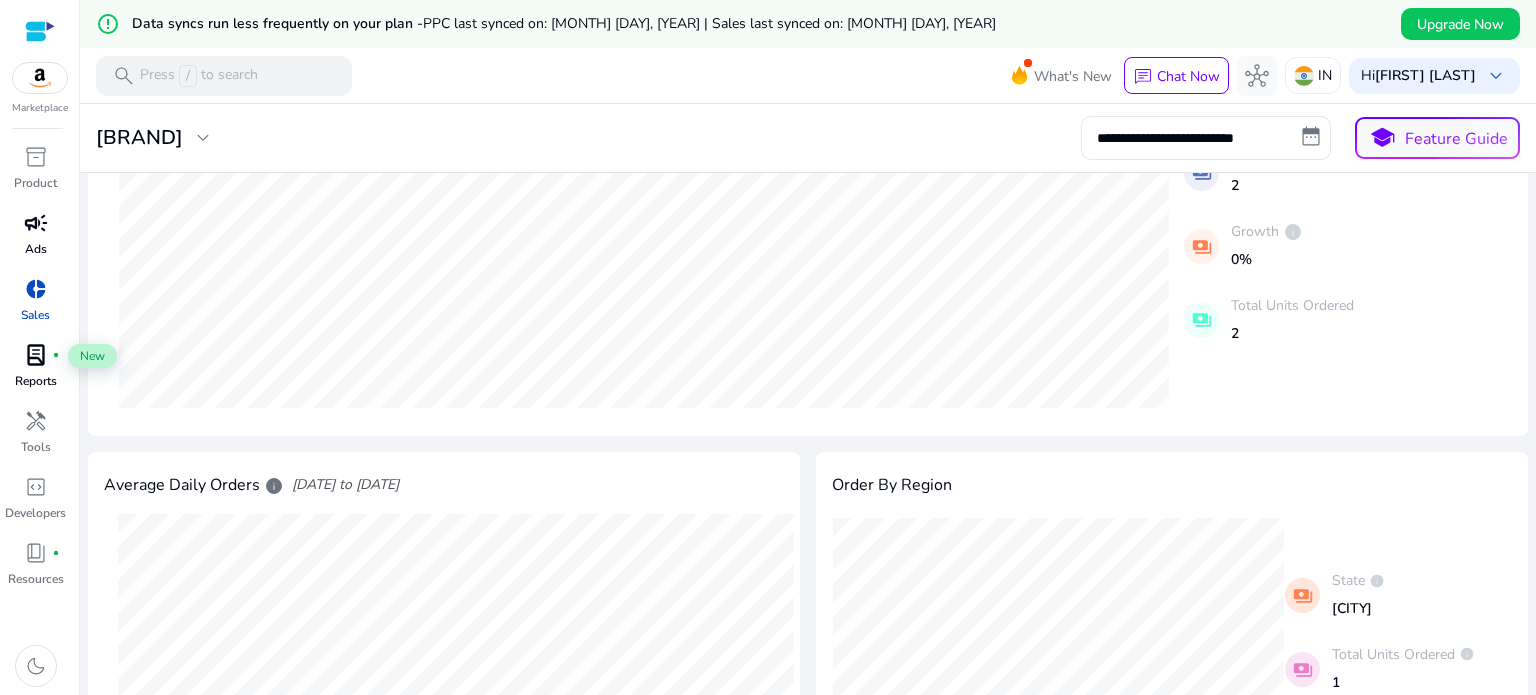 click on "lab_profile" at bounding box center (36, 355) 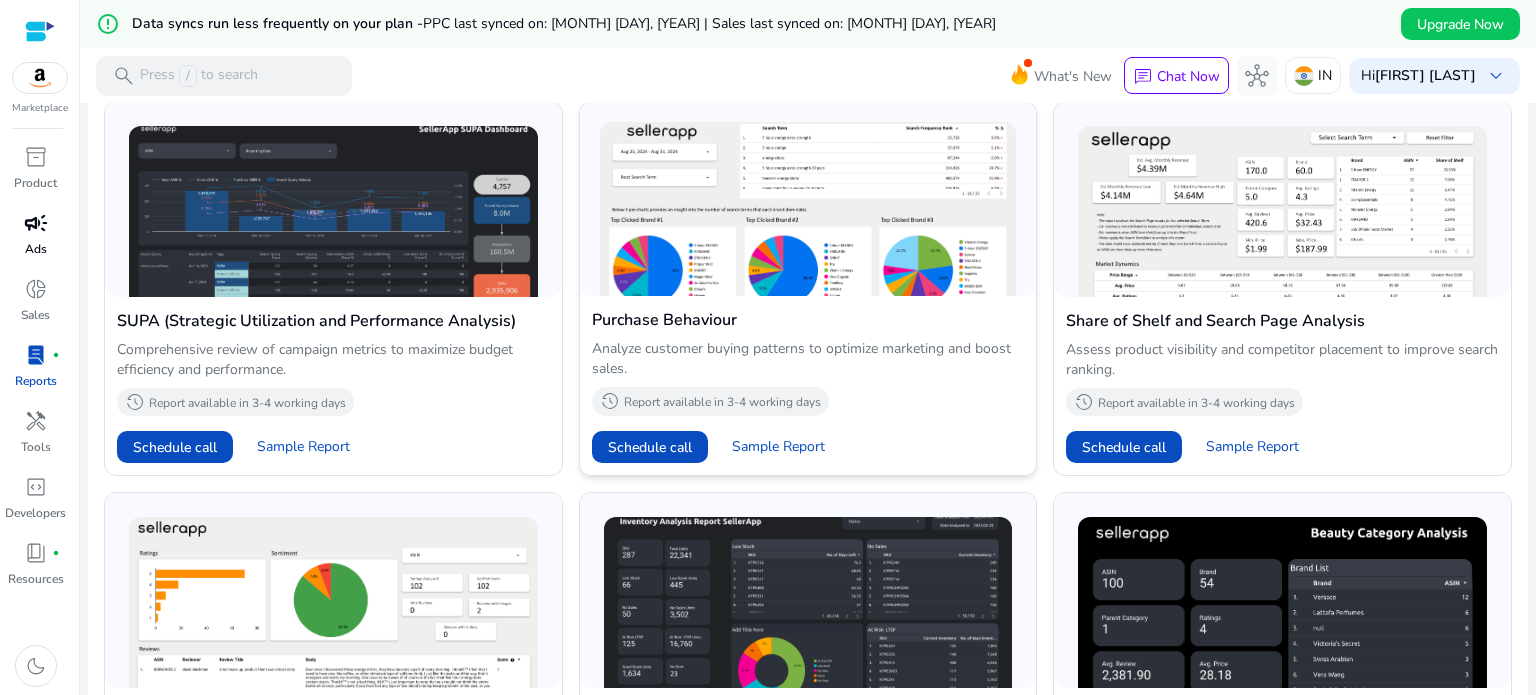 scroll, scrollTop: 941, scrollLeft: 0, axis: vertical 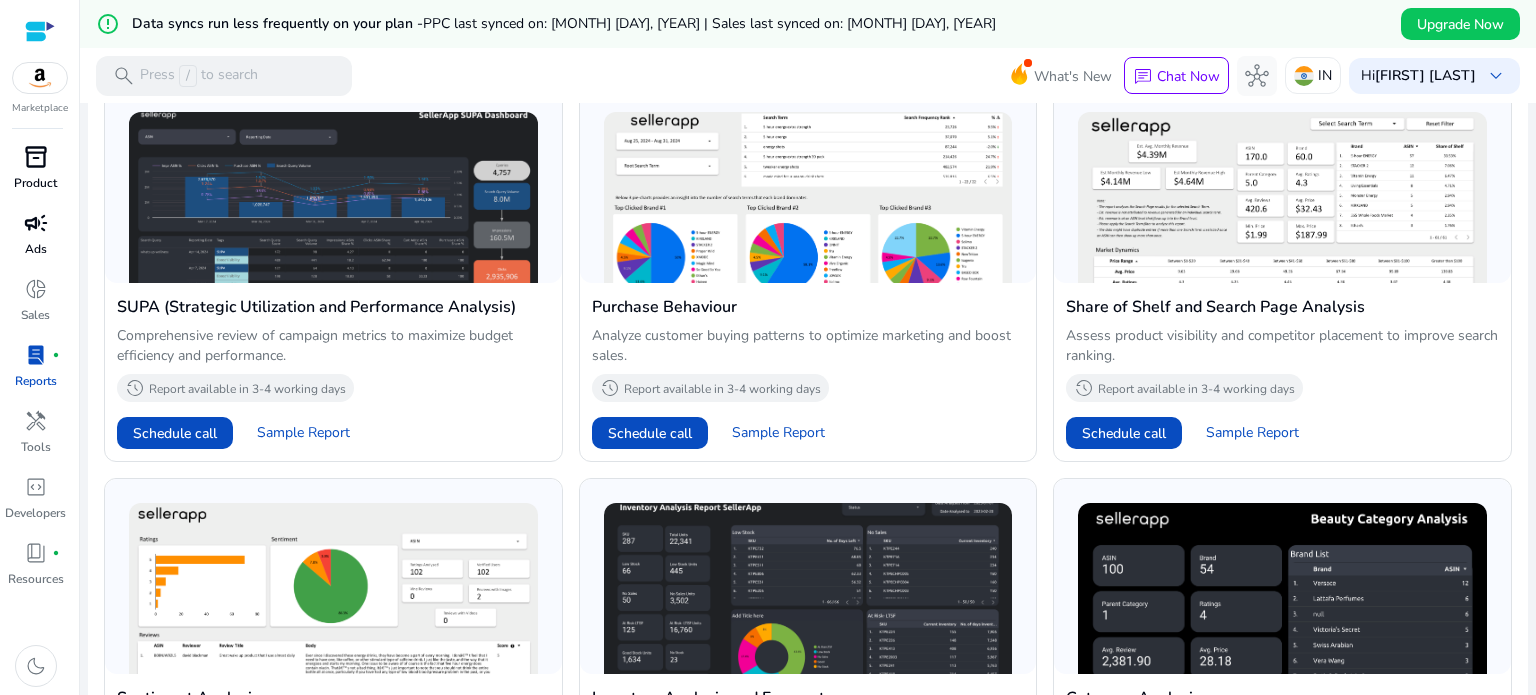 click on "Product" at bounding box center (35, 183) 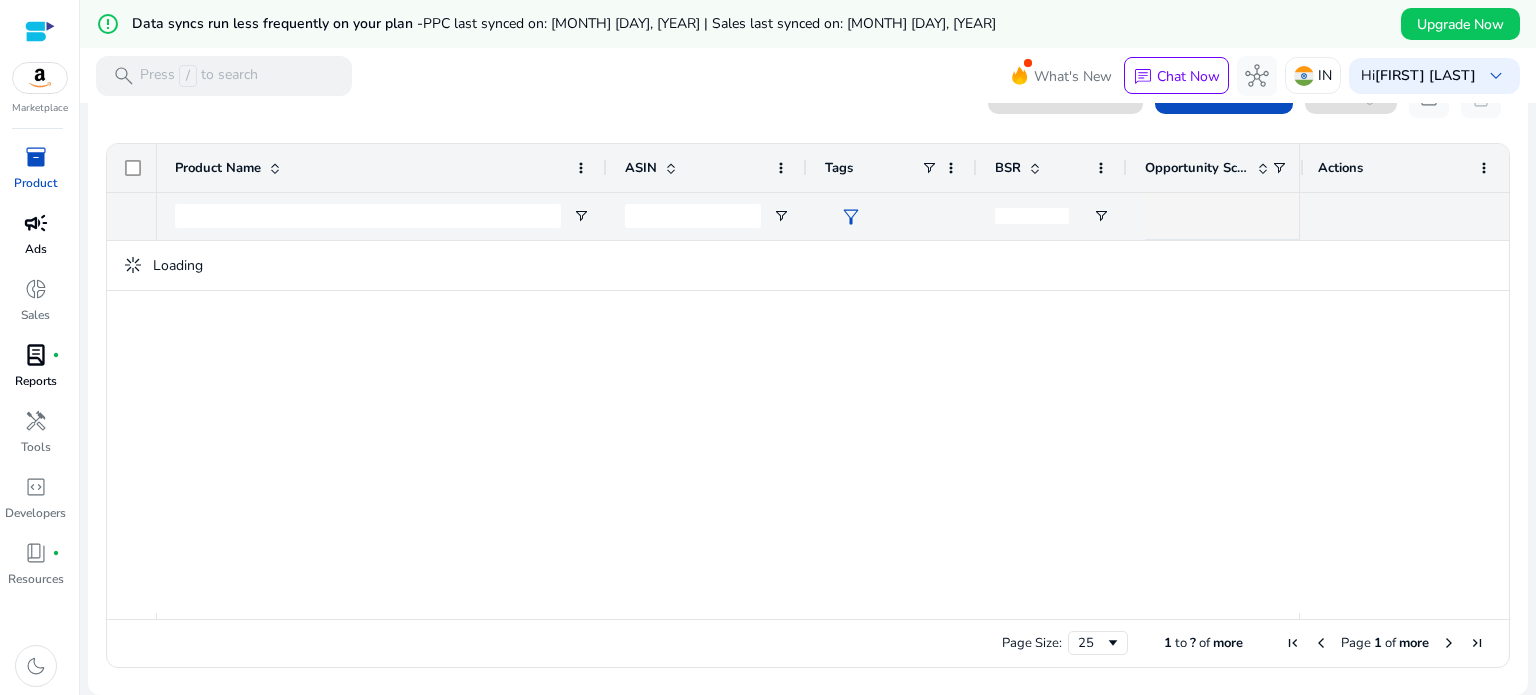 scroll, scrollTop: 0, scrollLeft: 0, axis: both 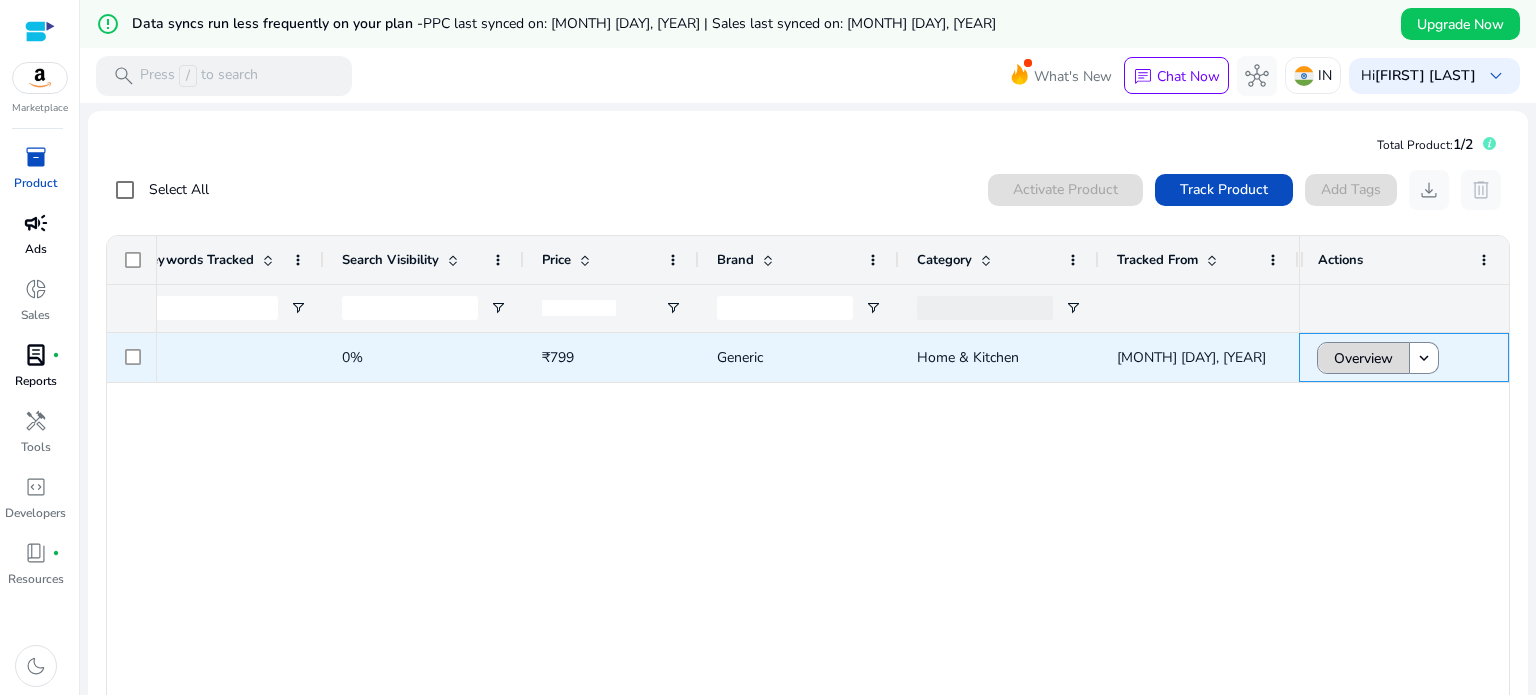 click on "Overview" 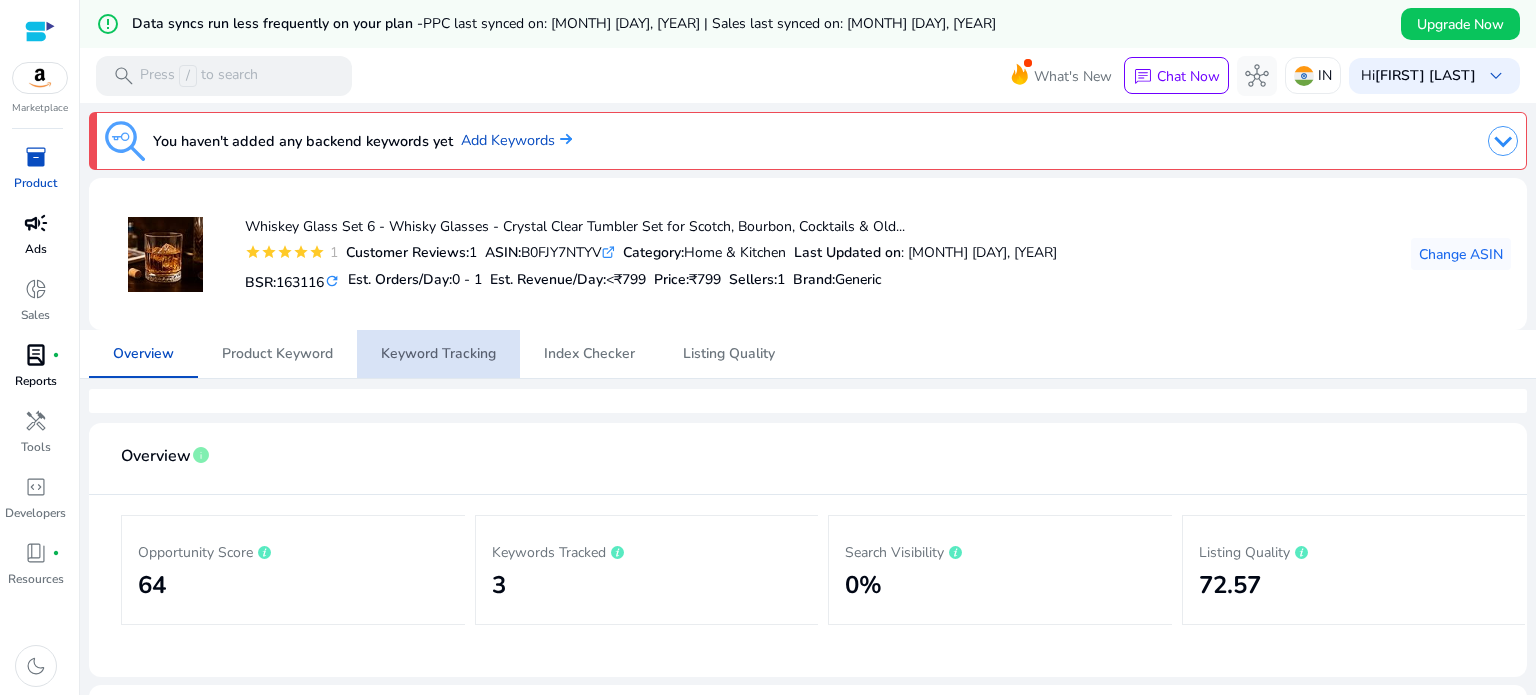 click on "Keyword Tracking" at bounding box center [438, 354] 